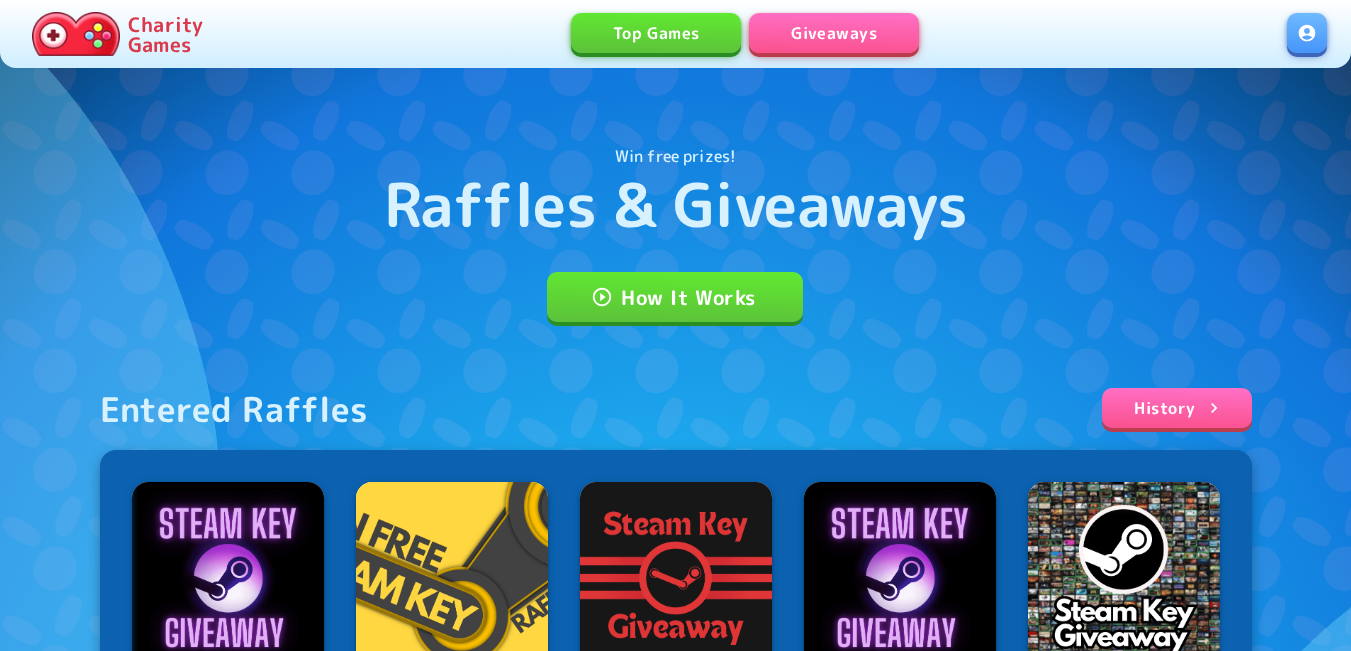 scroll, scrollTop: 0, scrollLeft: 0, axis: both 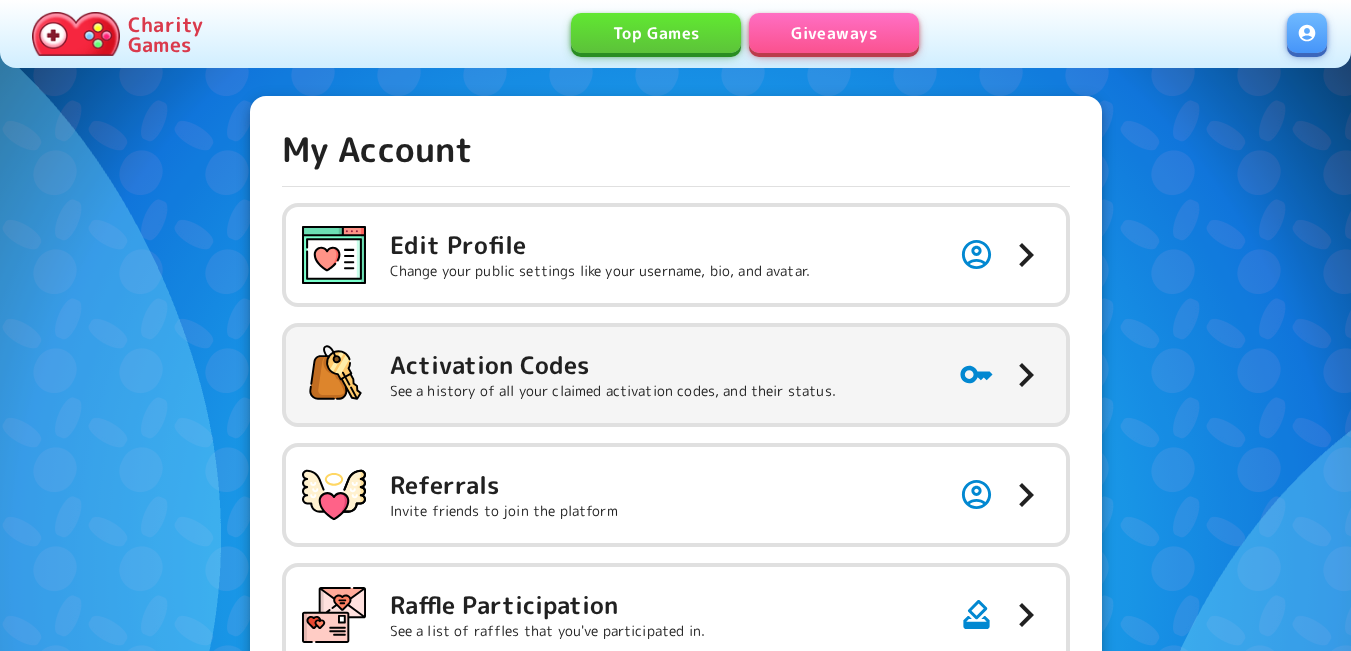 click on "Activation Codes See a history of all your claimed activation codes, and their status." at bounding box center [676, 375] 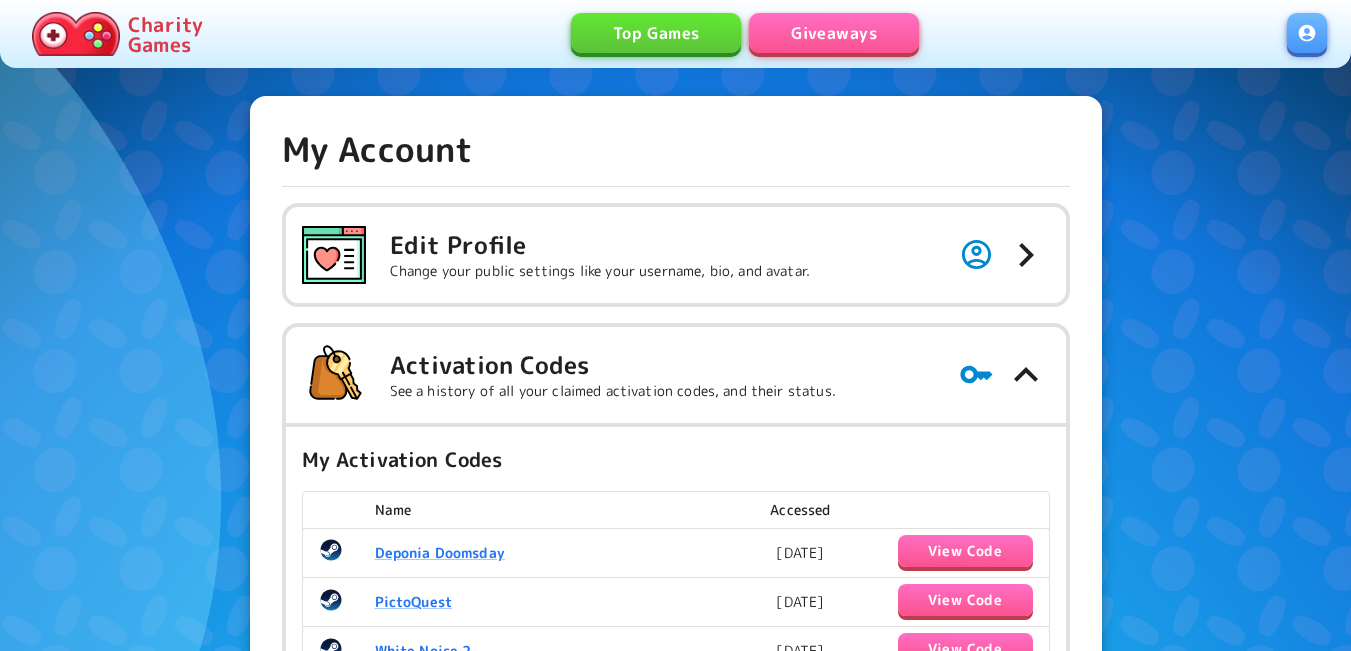 click on "Giveaways" at bounding box center (834, 33) 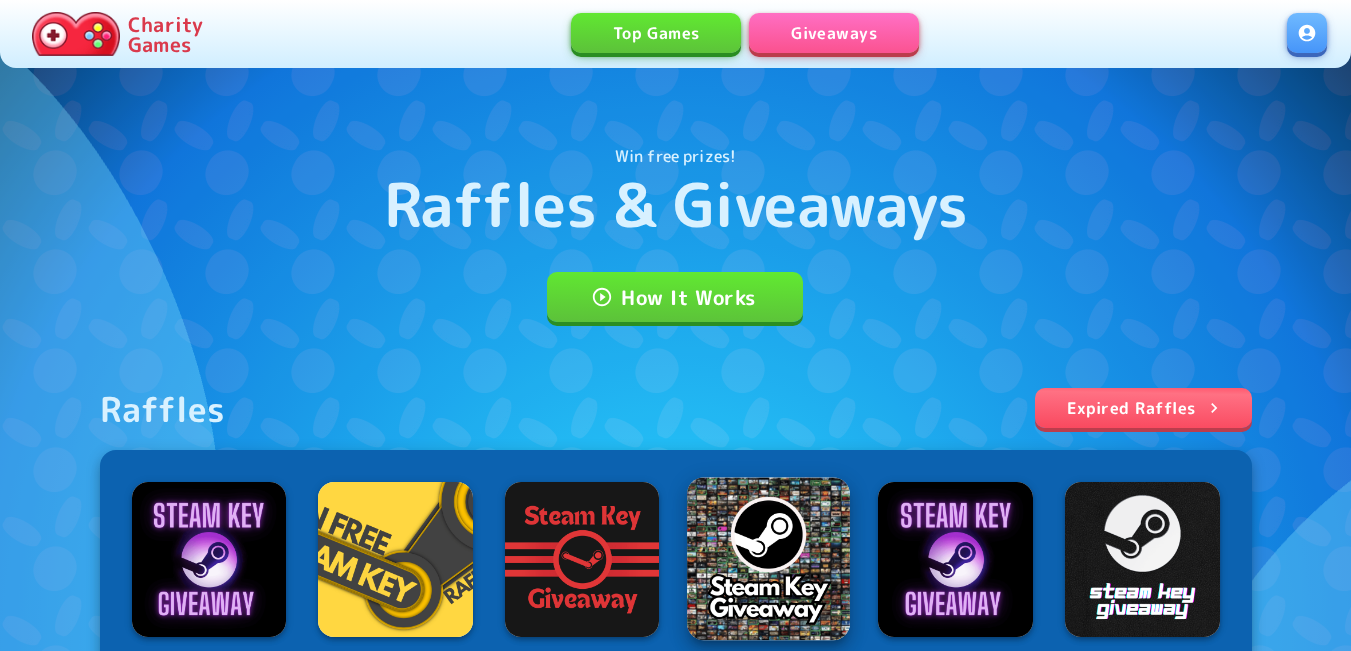 scroll, scrollTop: 500, scrollLeft: 0, axis: vertical 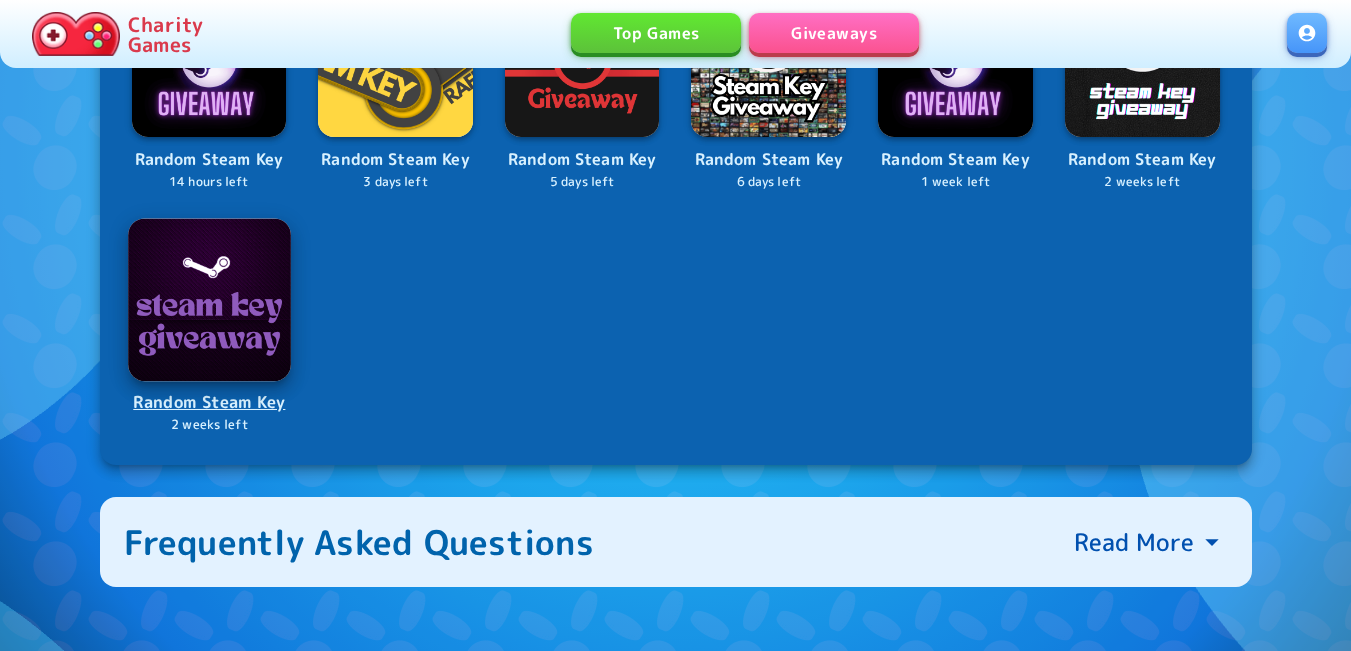 click on "Raffles Expired Raffles" at bounding box center [676, -81] 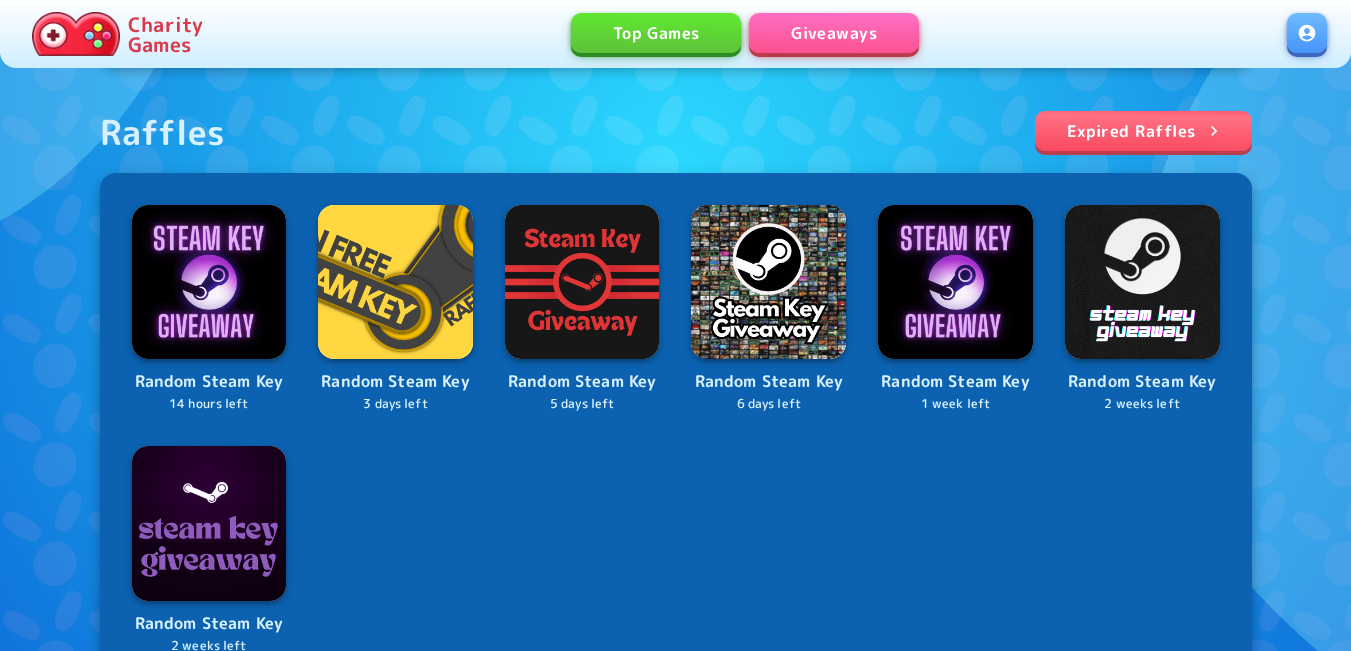 scroll, scrollTop: 1000, scrollLeft: 0, axis: vertical 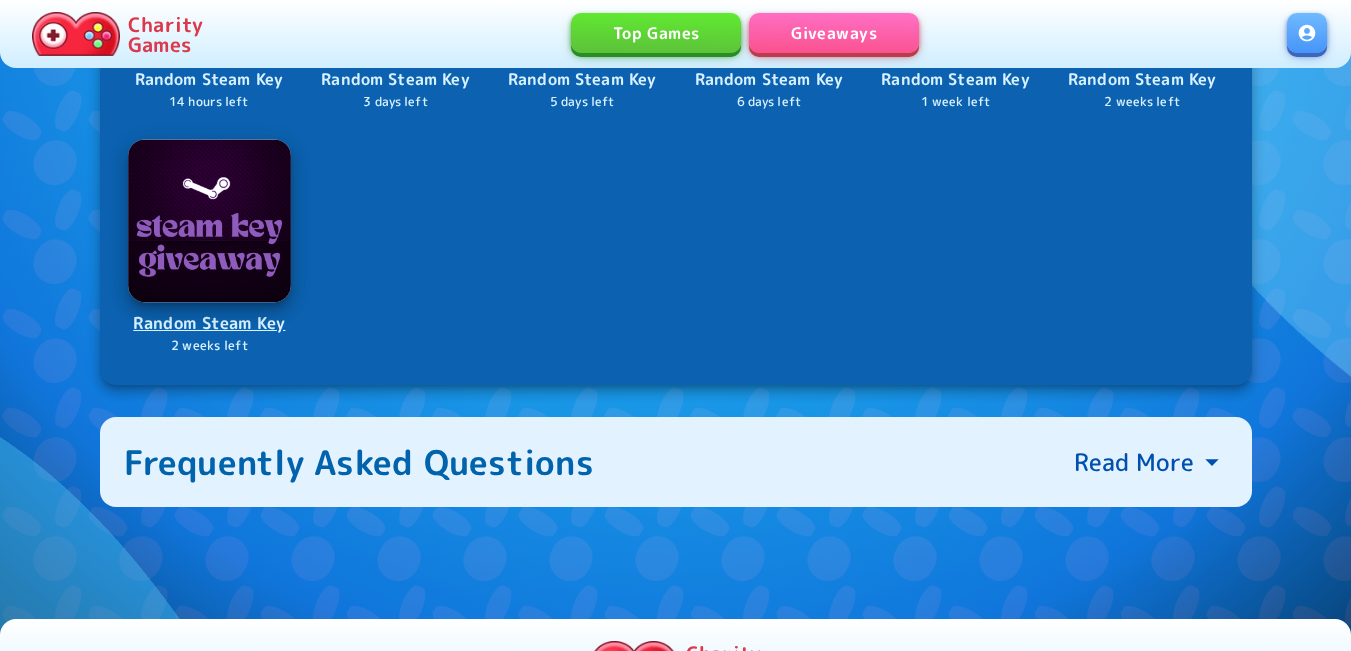 click at bounding box center (209, 220) 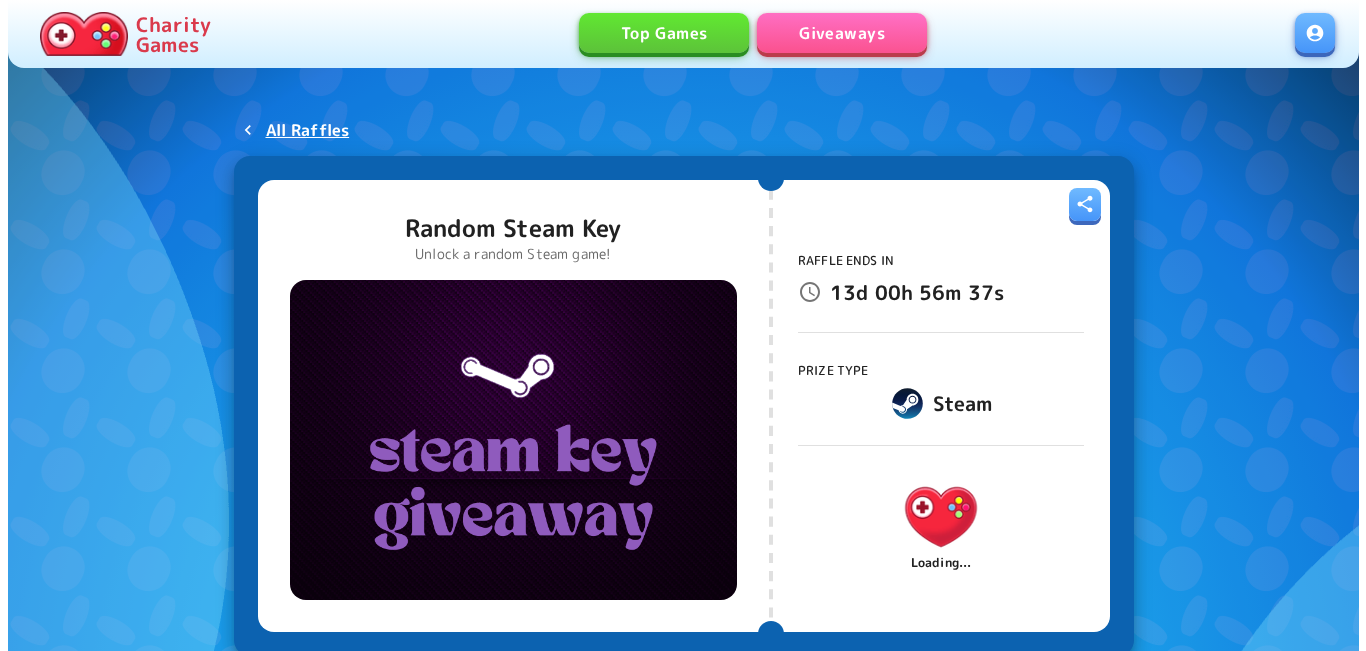 scroll, scrollTop: 0, scrollLeft: 0, axis: both 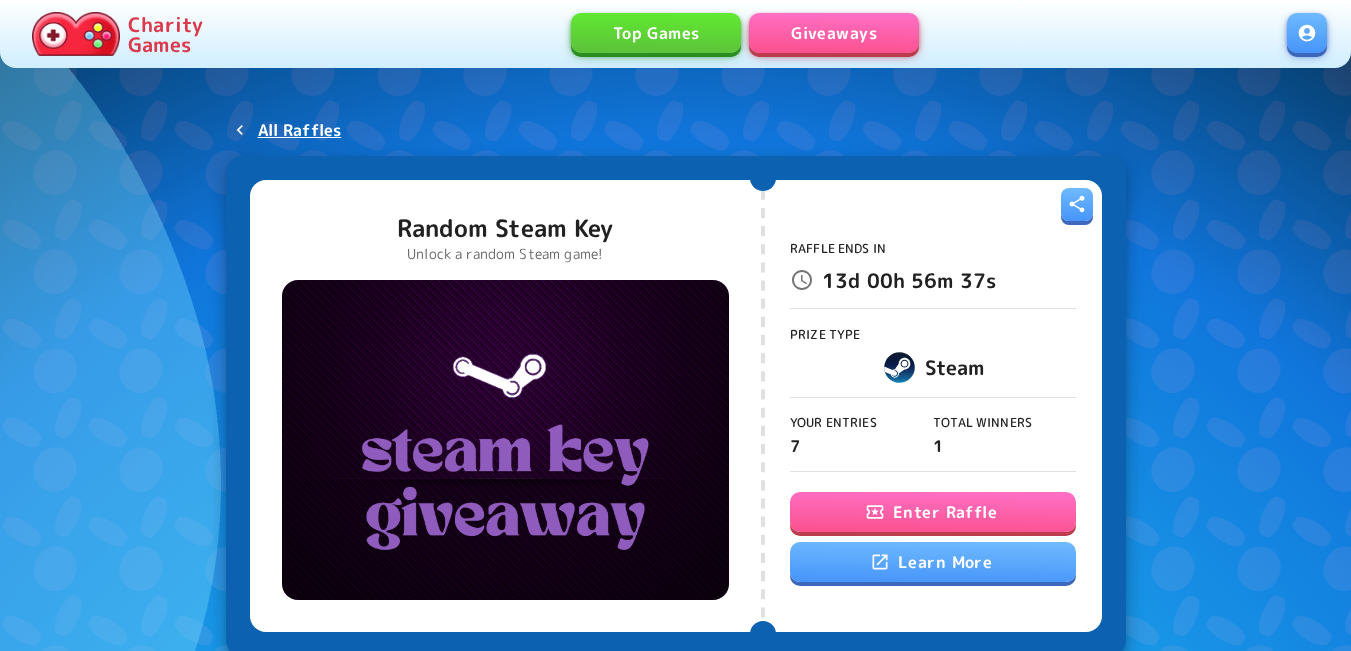 click on "Enter Raffle" at bounding box center (933, 512) 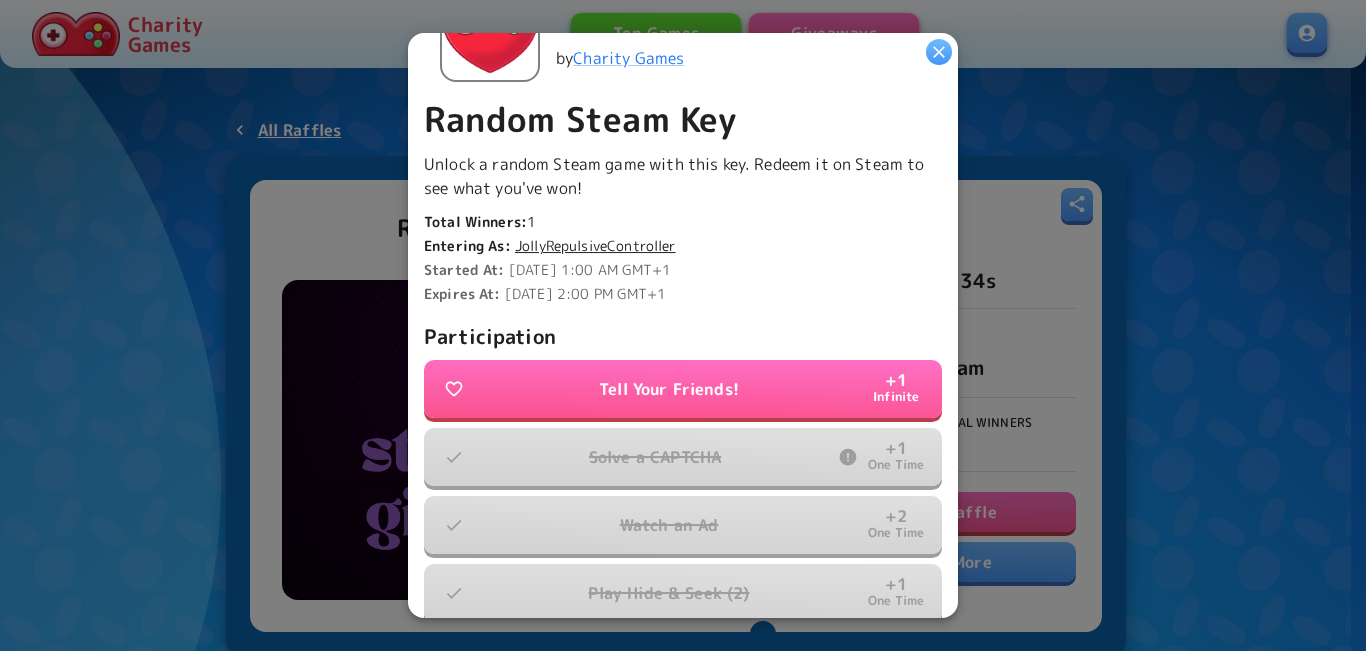 scroll, scrollTop: 400, scrollLeft: 0, axis: vertical 